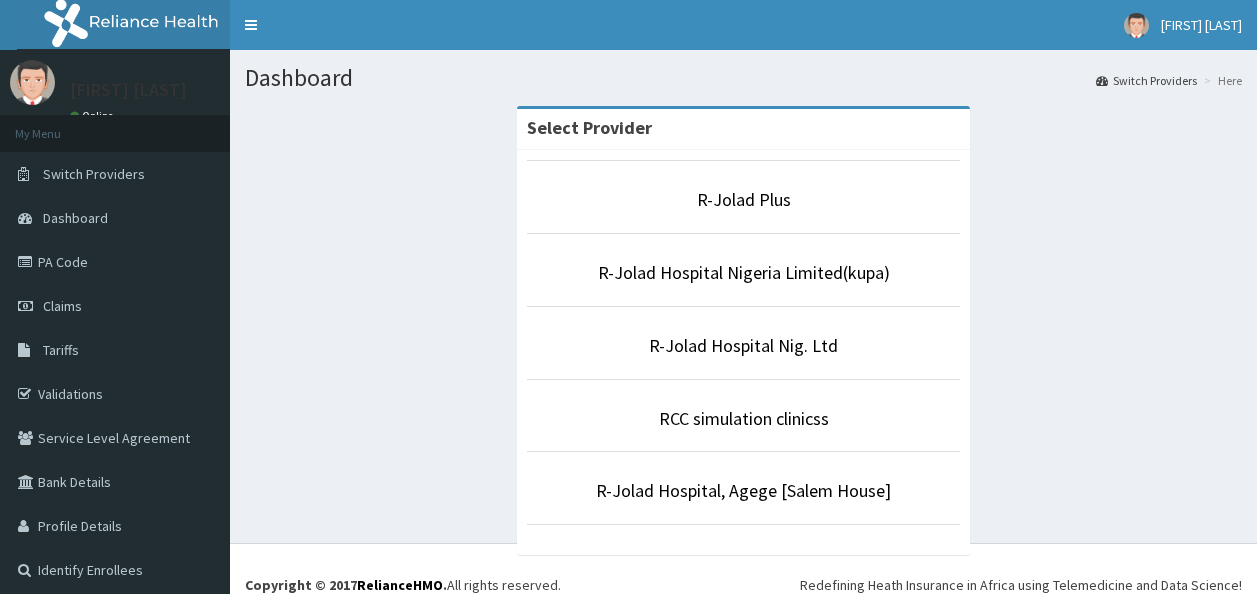 scroll, scrollTop: 0, scrollLeft: 0, axis: both 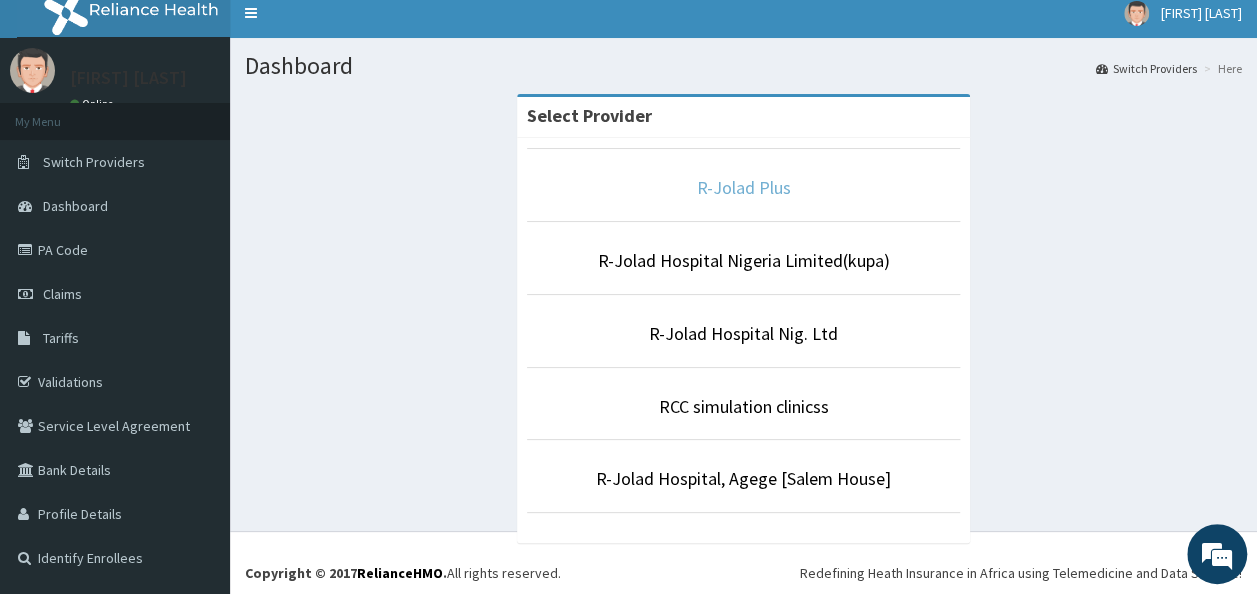 click on "R-Jolad Plus" at bounding box center (744, 187) 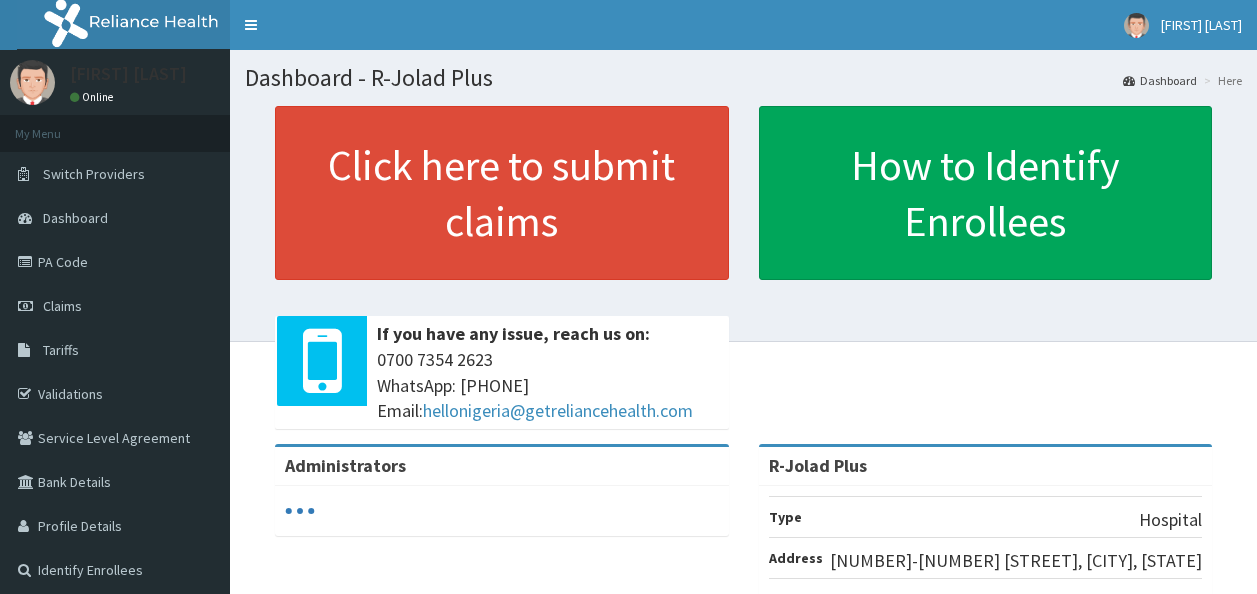 scroll, scrollTop: 0, scrollLeft: 0, axis: both 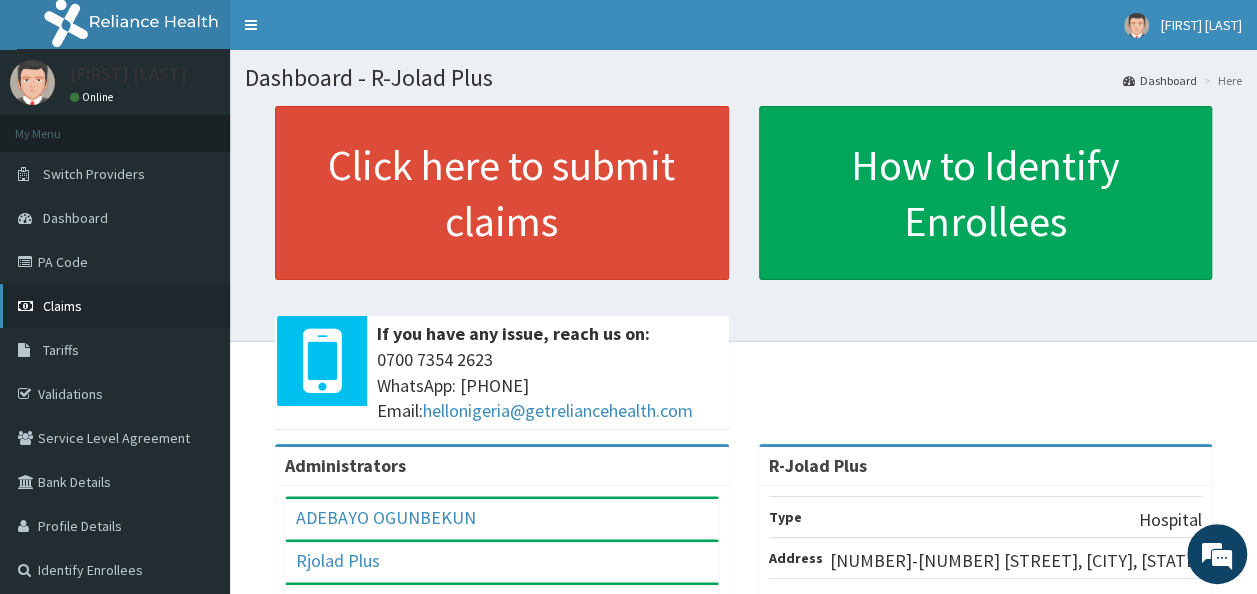 click on "Claims" at bounding box center [115, 306] 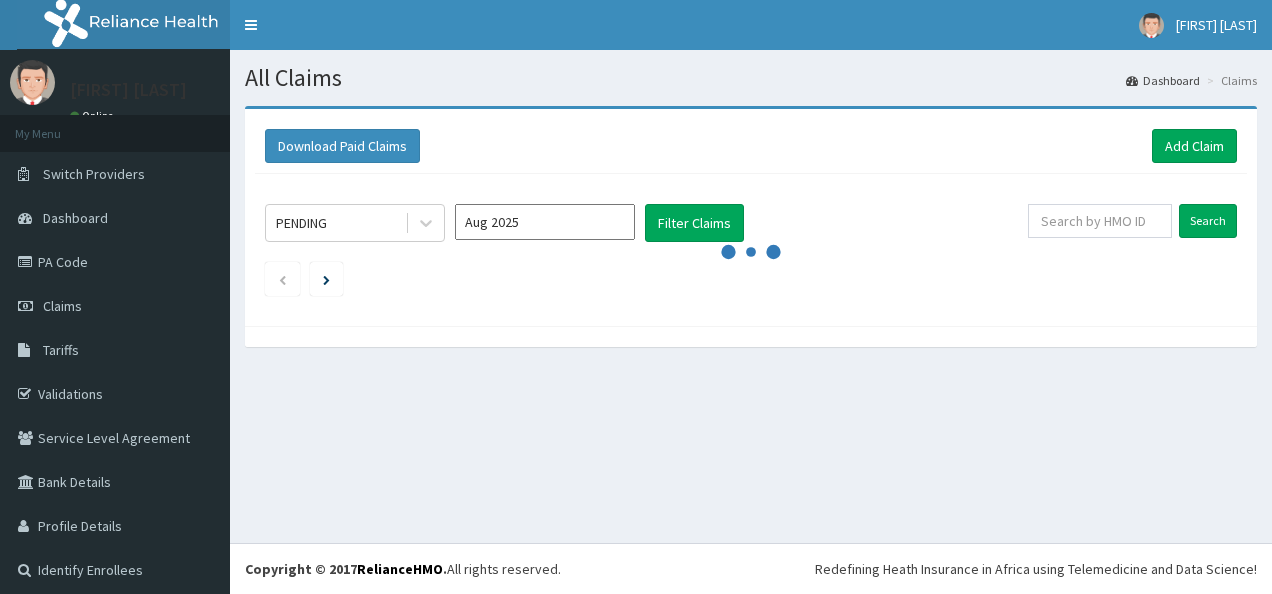 scroll, scrollTop: 0, scrollLeft: 0, axis: both 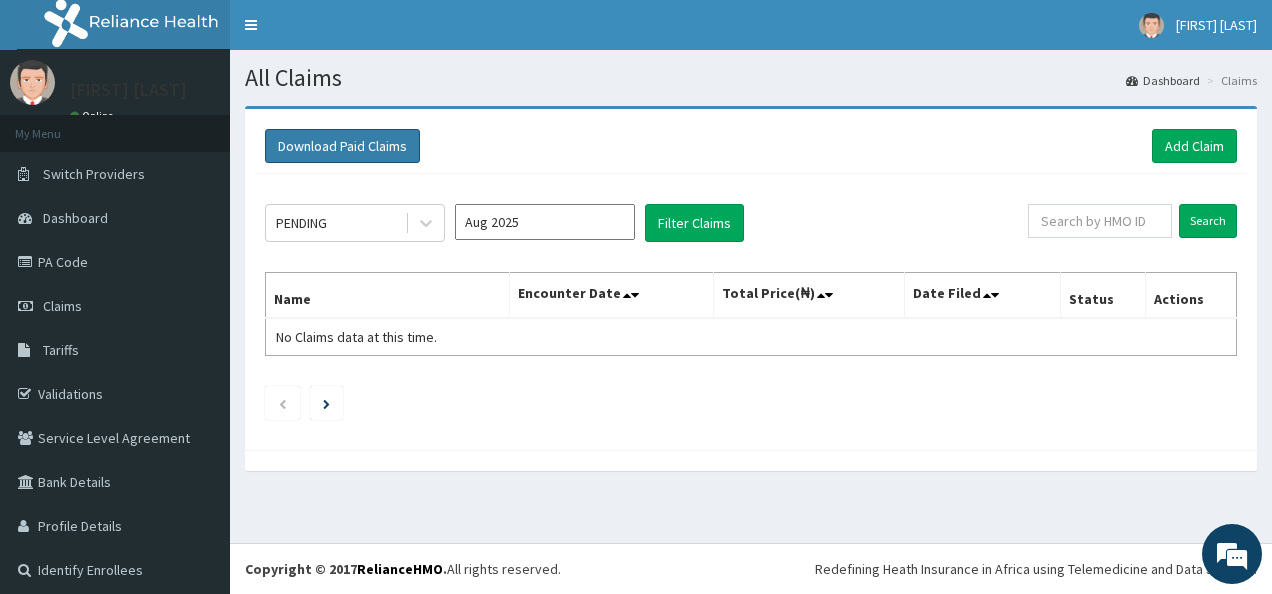 click on "Download Paid Claims" at bounding box center [342, 146] 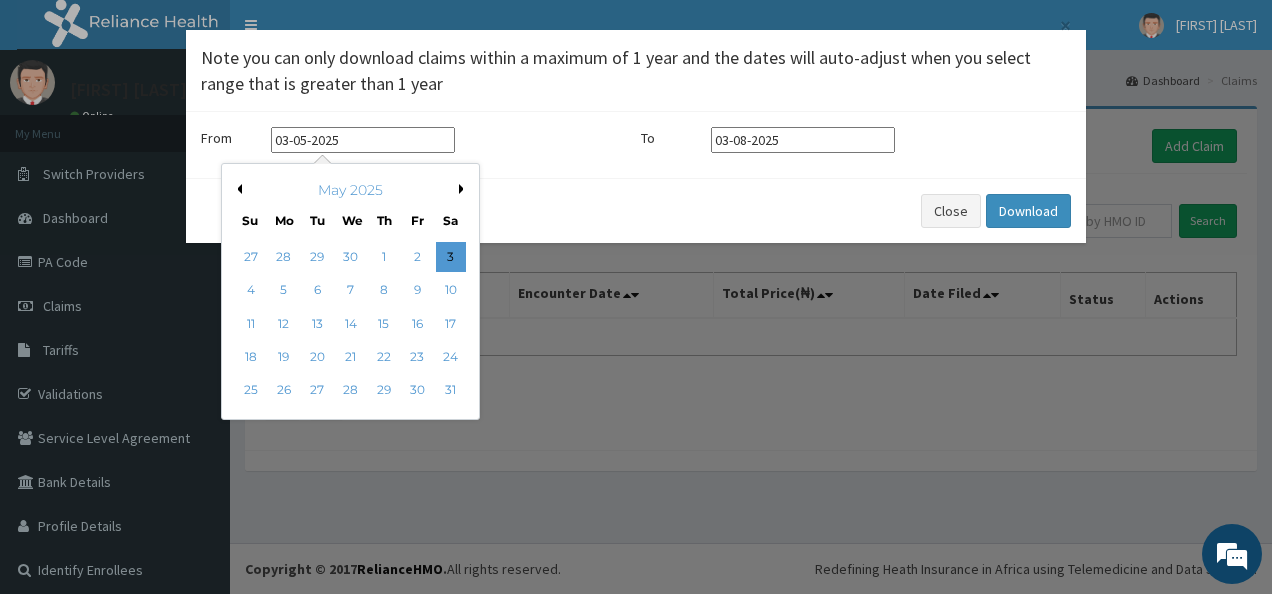 click on "03-05-2025" at bounding box center (363, 140) 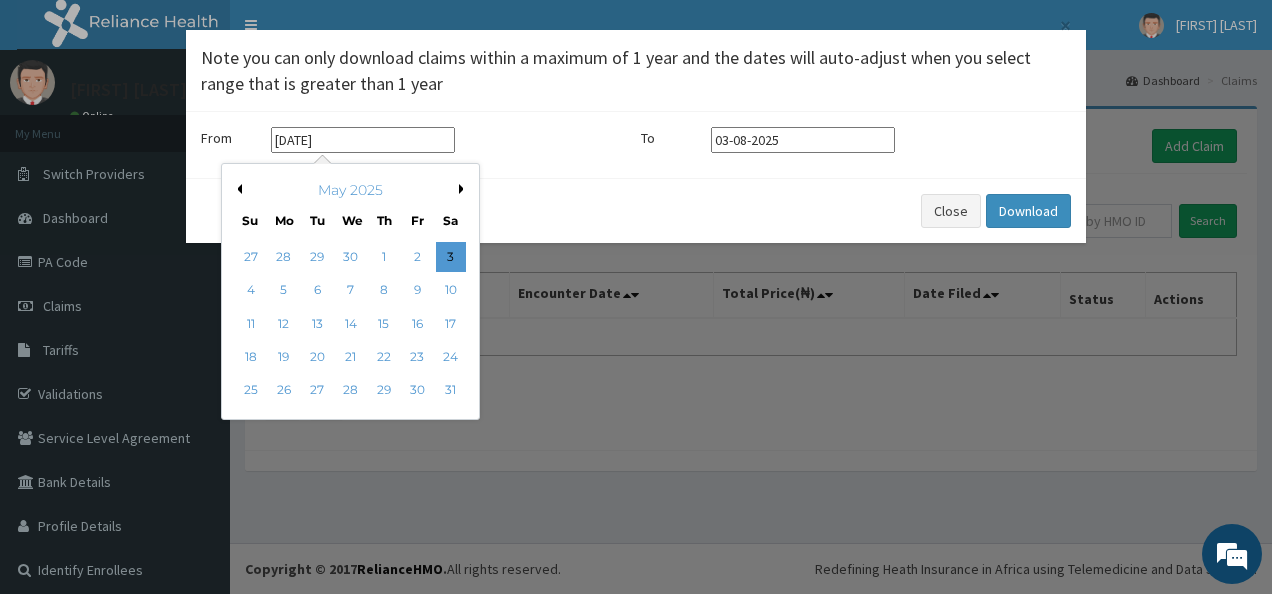 type on "[DATE]" 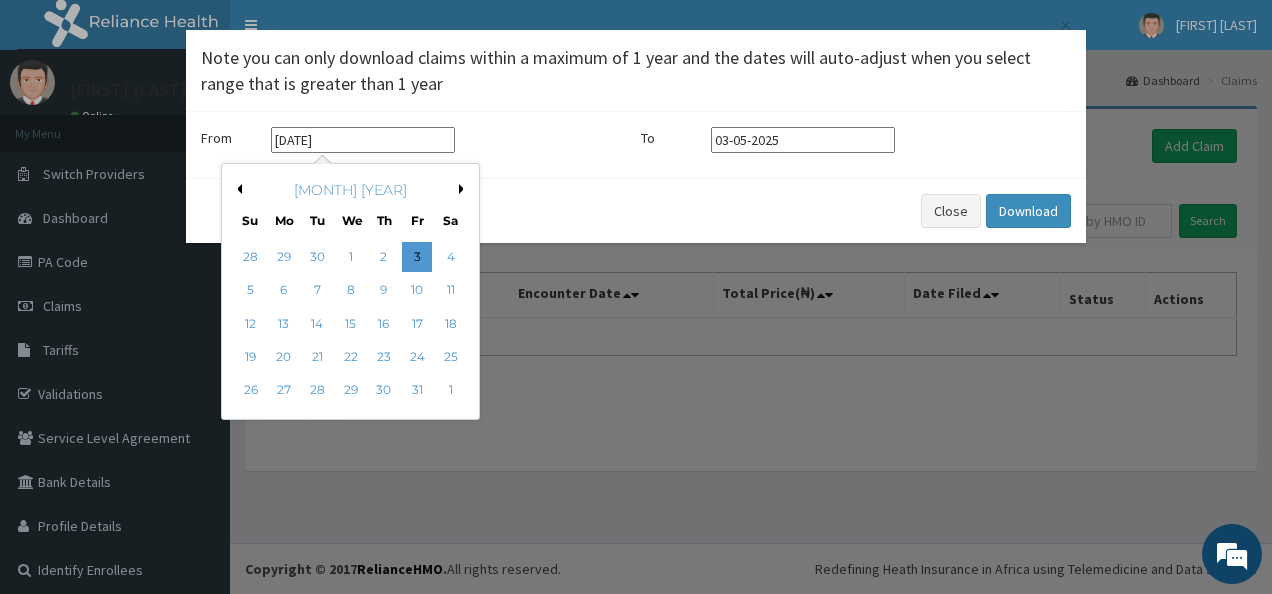 scroll, scrollTop: 0, scrollLeft: 0, axis: both 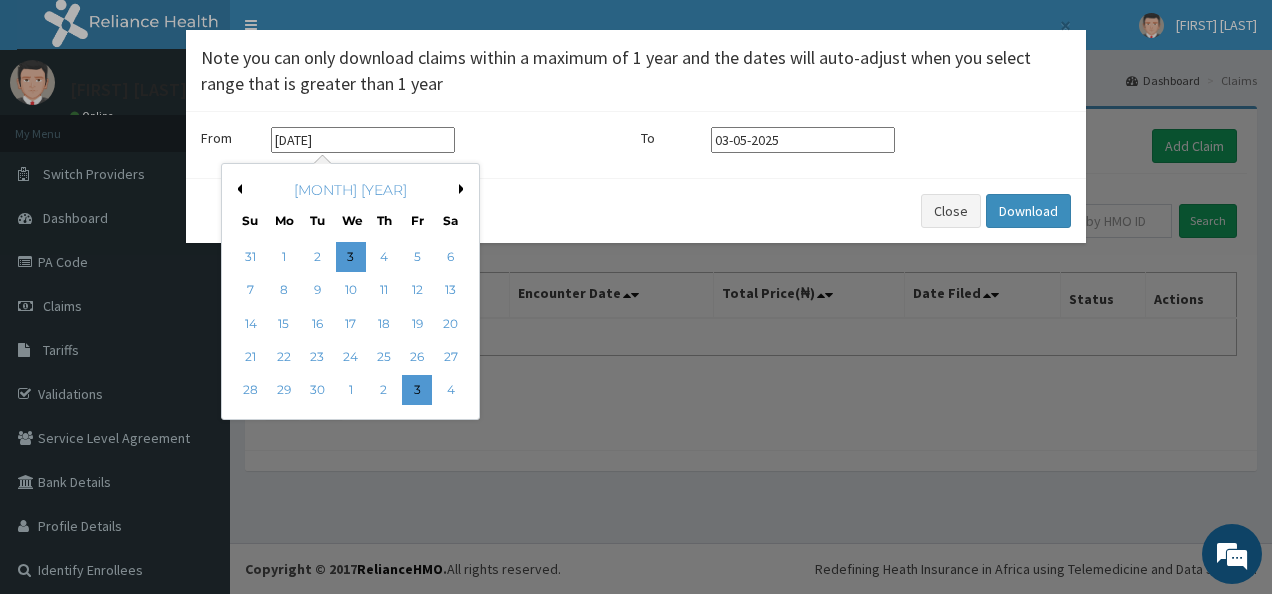 click on "Previous Month" at bounding box center [237, 189] 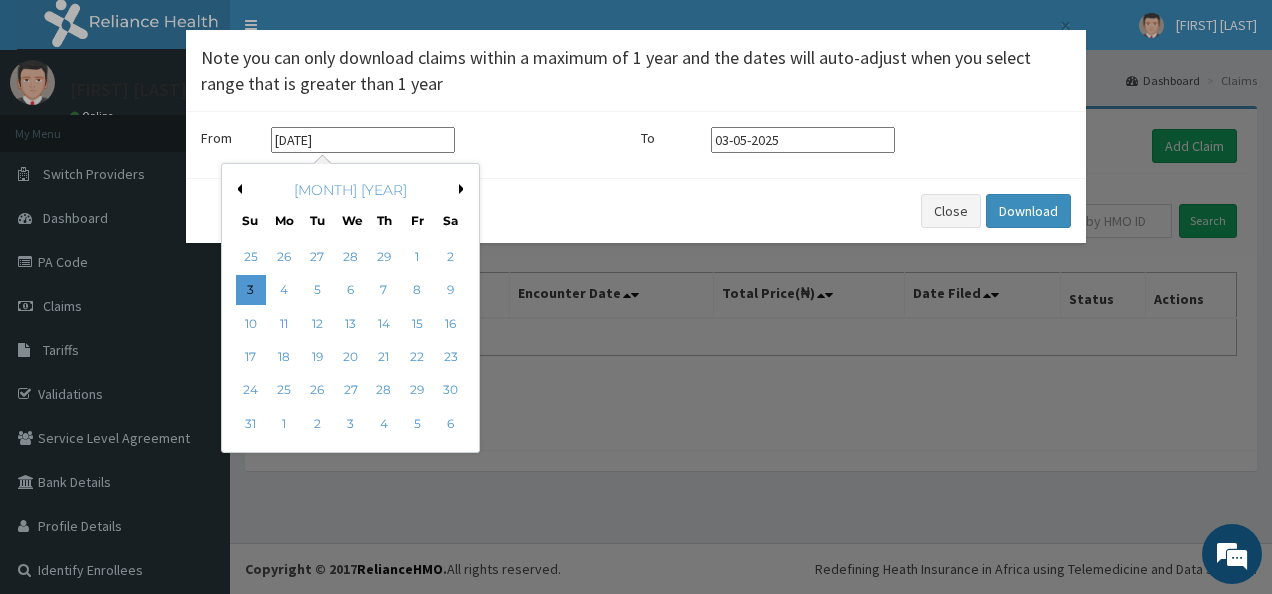 click on "Previous Month" at bounding box center [237, 189] 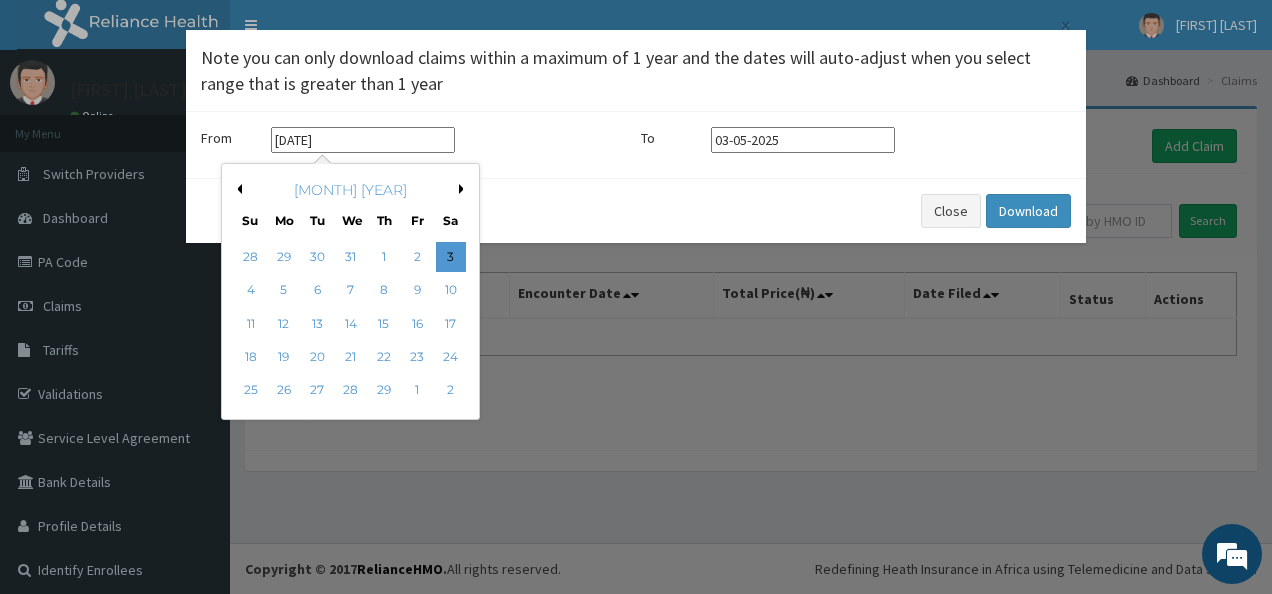 click on "Previous Month" at bounding box center [237, 189] 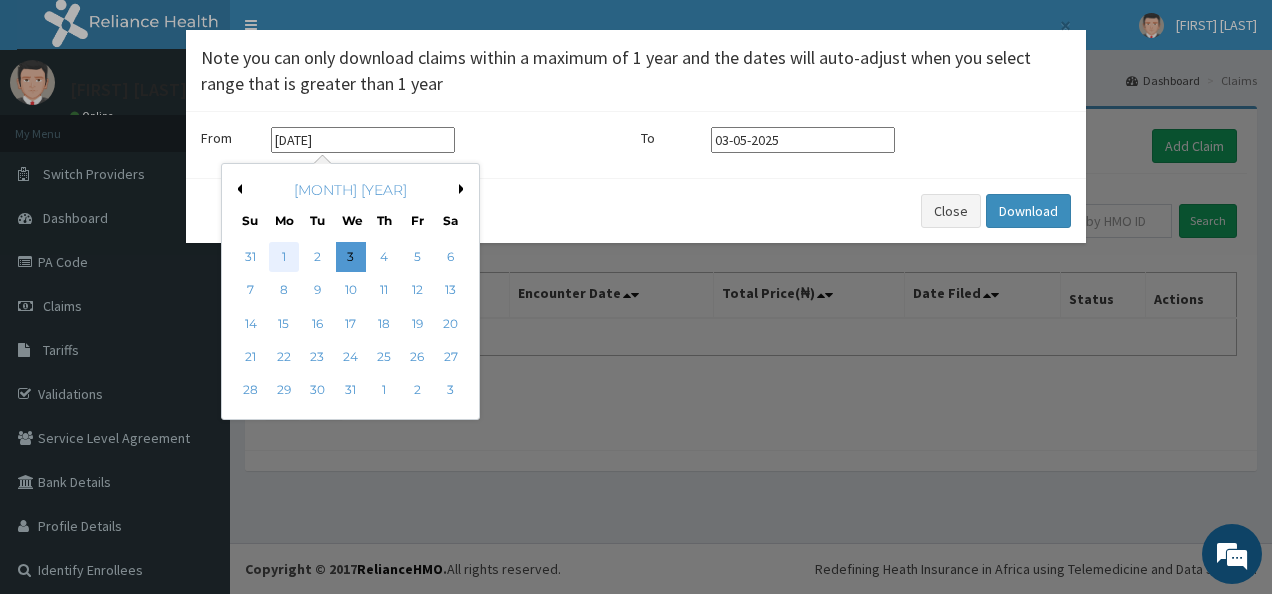 click on "1" at bounding box center (284, 257) 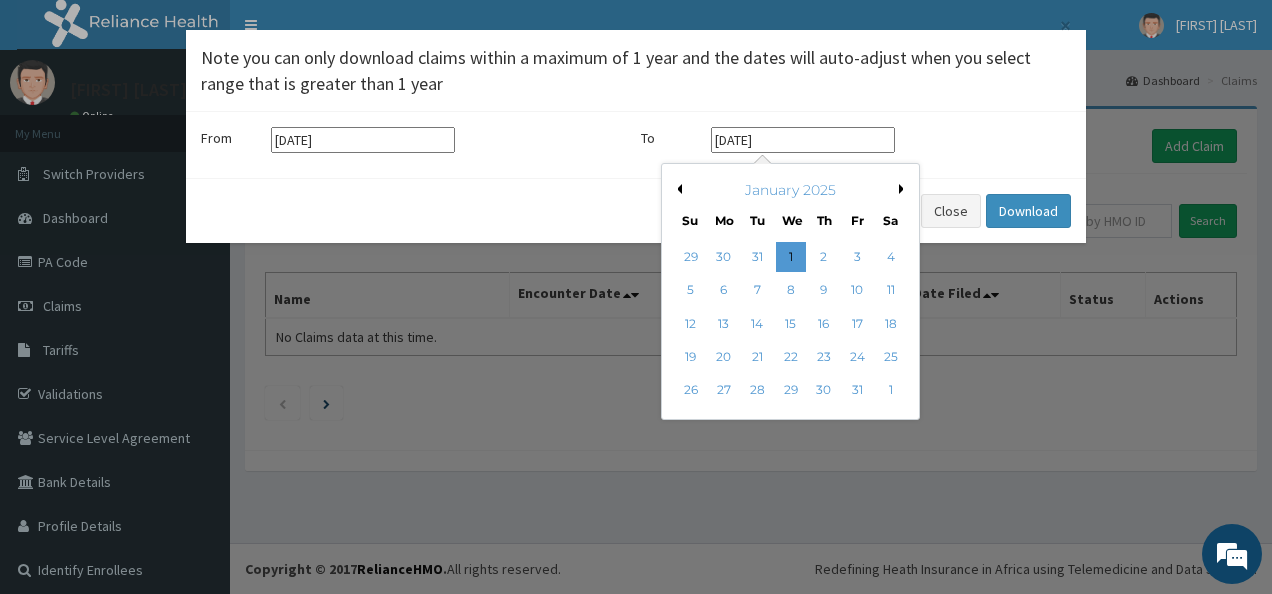 click on "[DATE]" at bounding box center (803, 140) 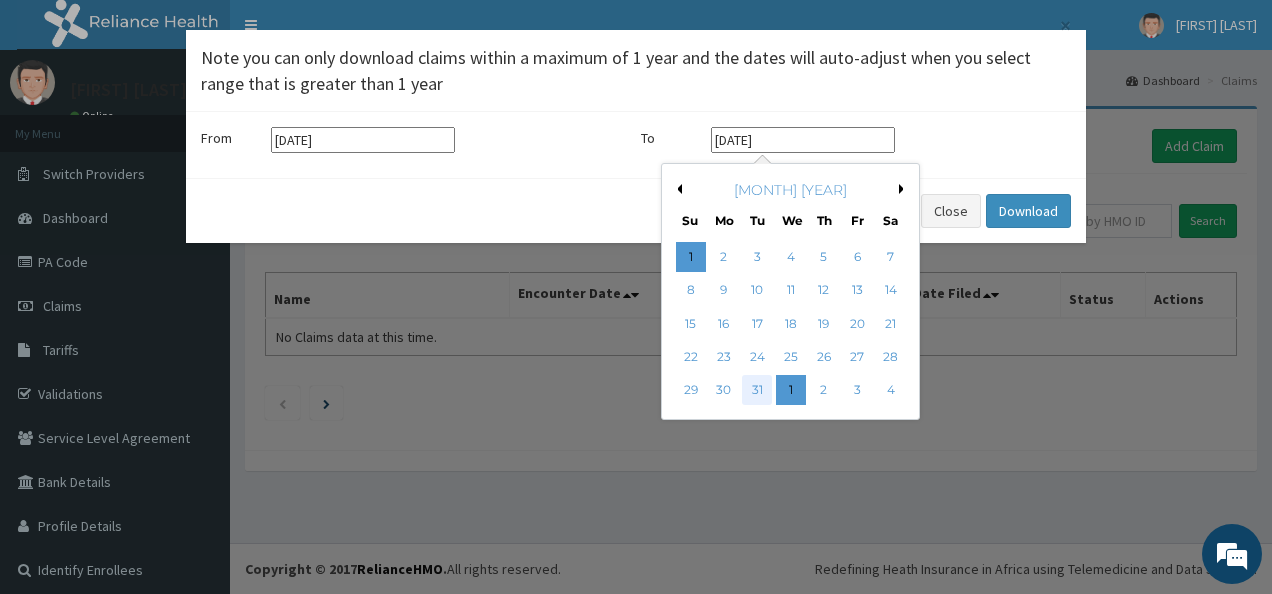 click on "31" at bounding box center (757, 391) 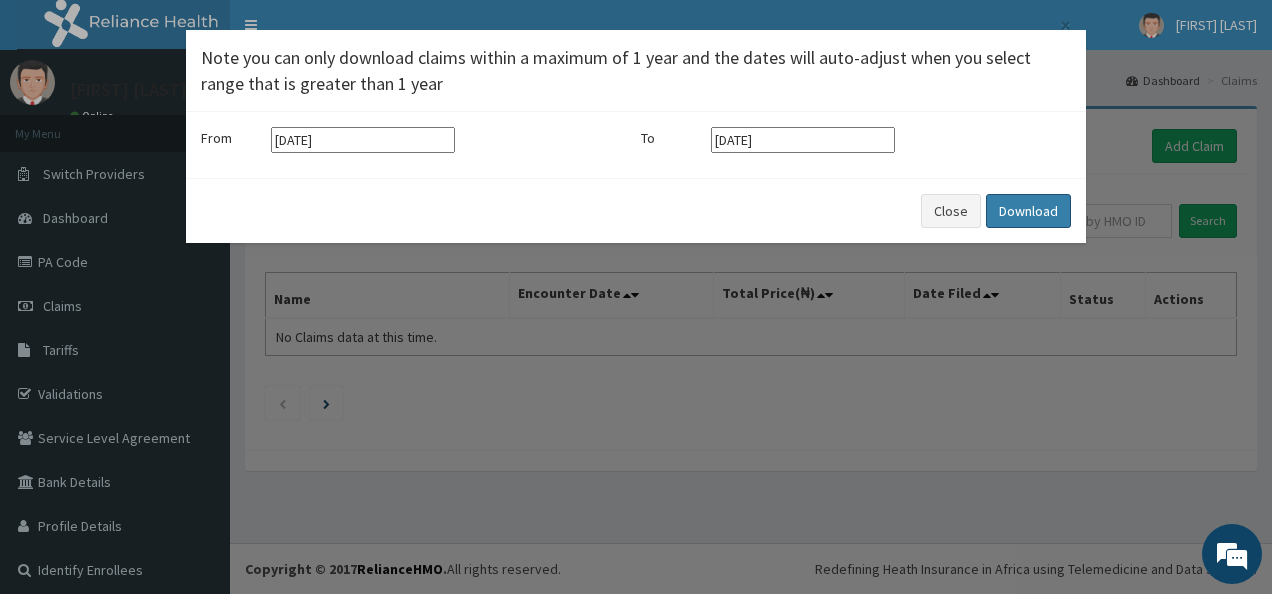 click on "Download" at bounding box center (1028, 211) 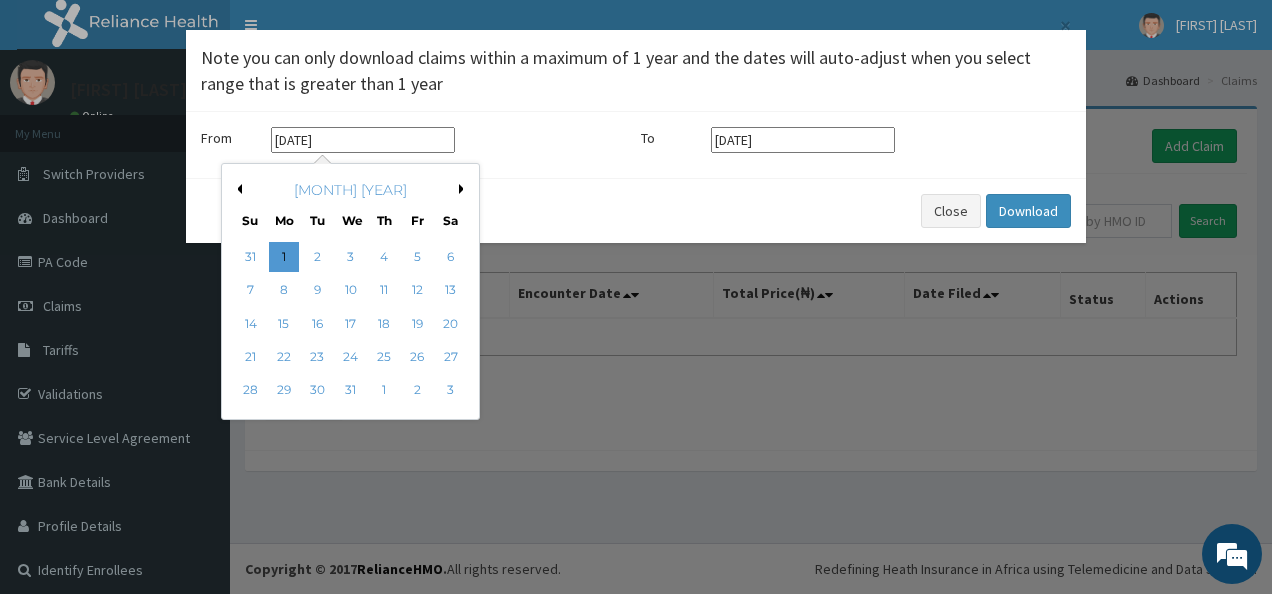 click on "[DATE]" at bounding box center [363, 140] 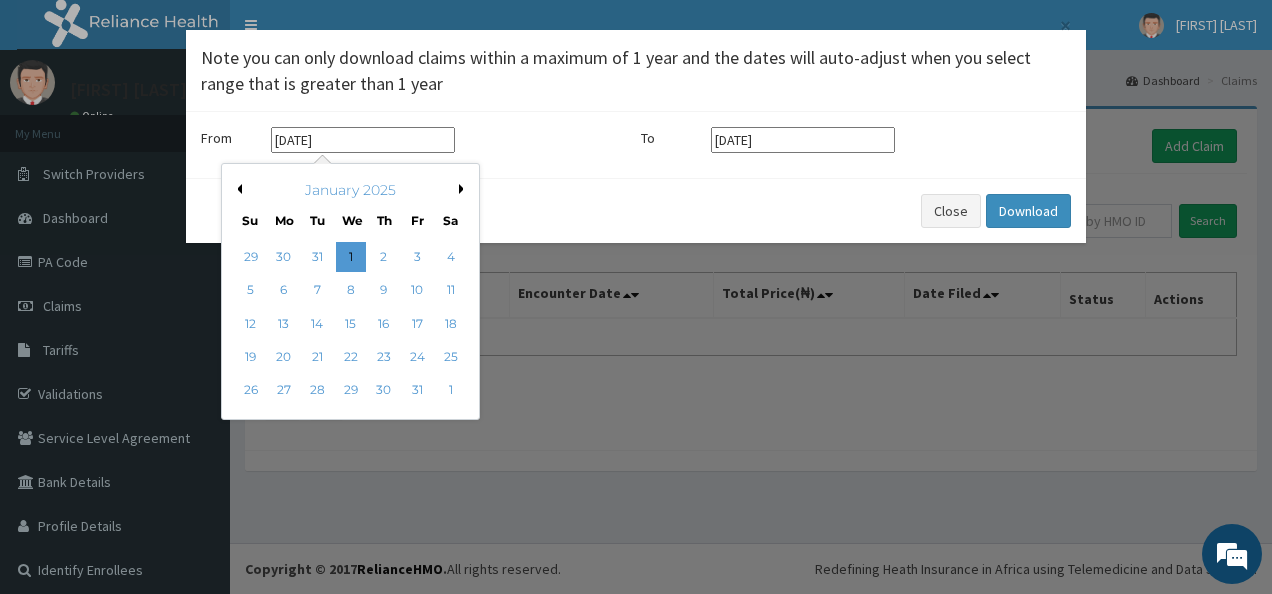 type on "[DATE]" 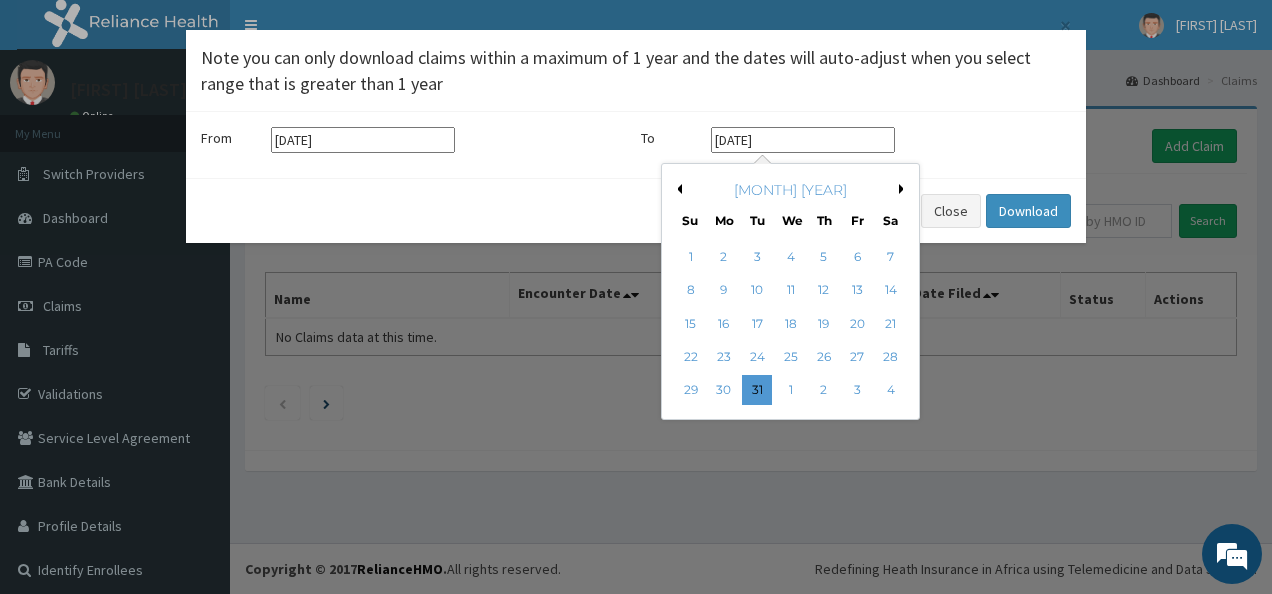 click on "[DATE]" at bounding box center [803, 140] 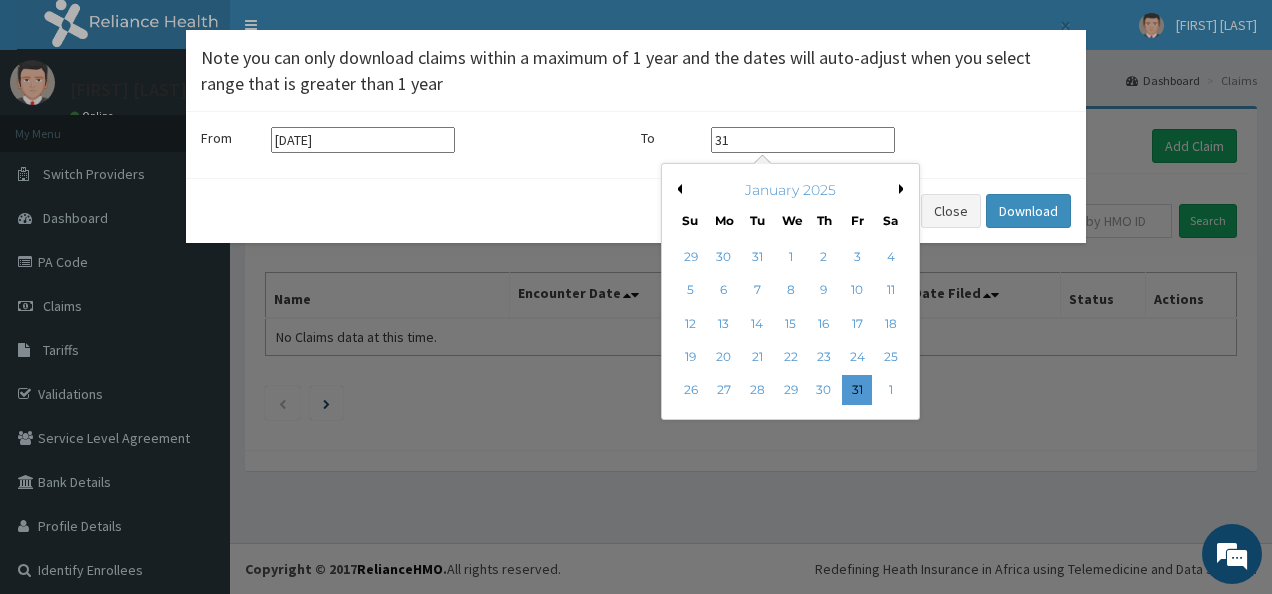 type on "3" 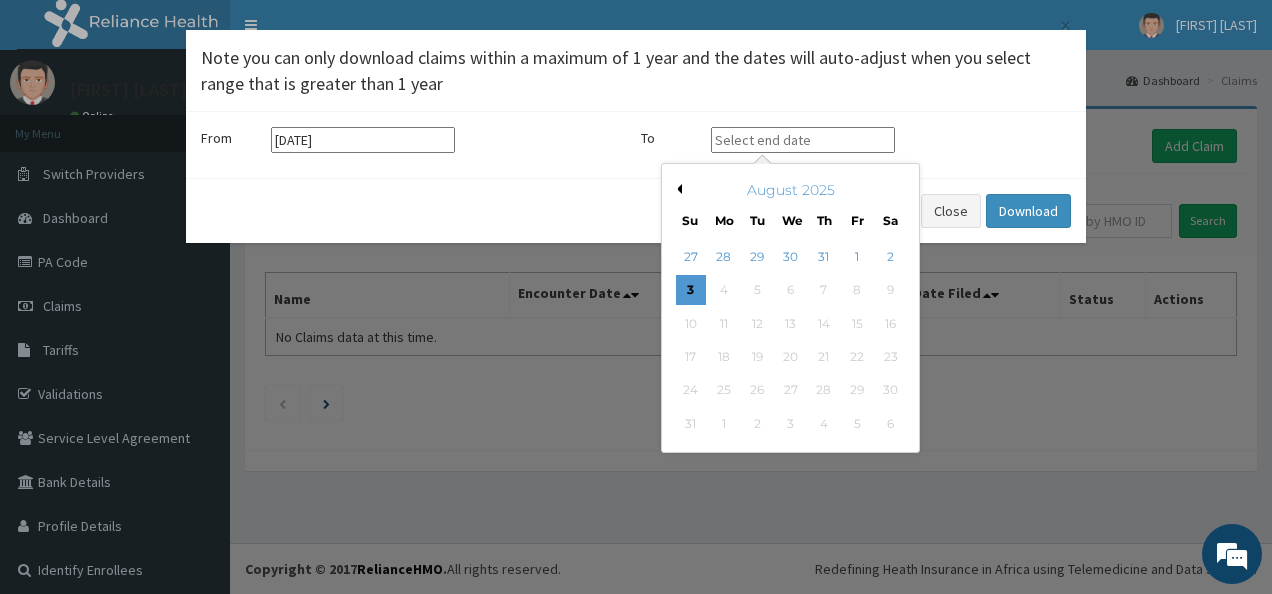 click on "Previous Month" at bounding box center [677, 189] 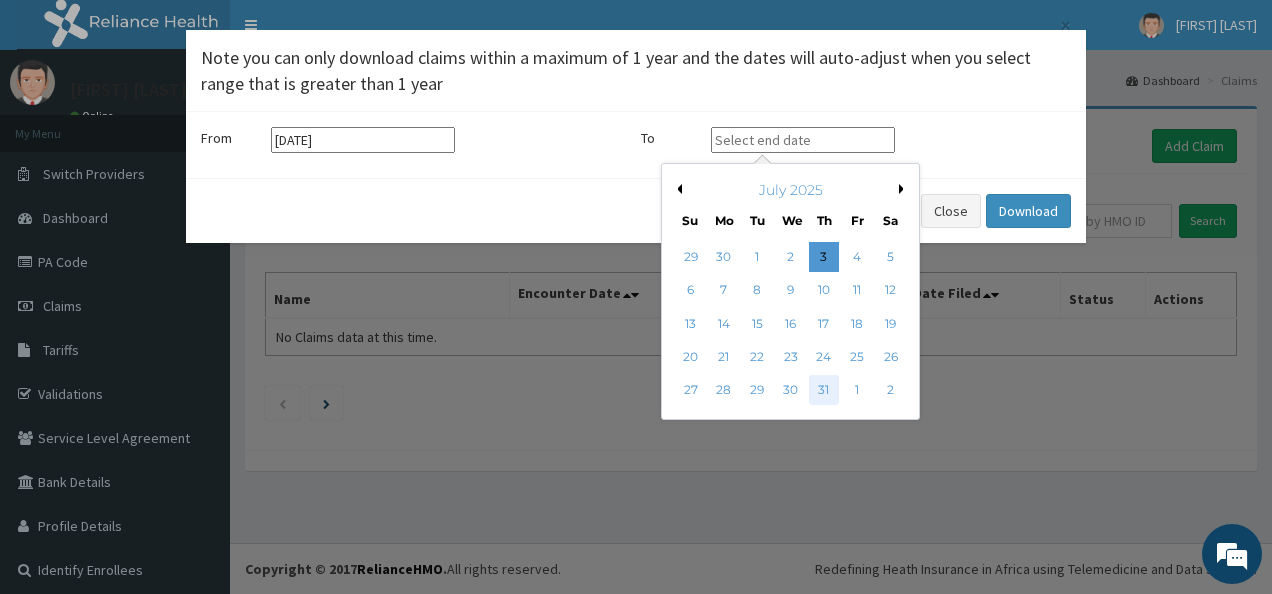 click on "31" at bounding box center [824, 391] 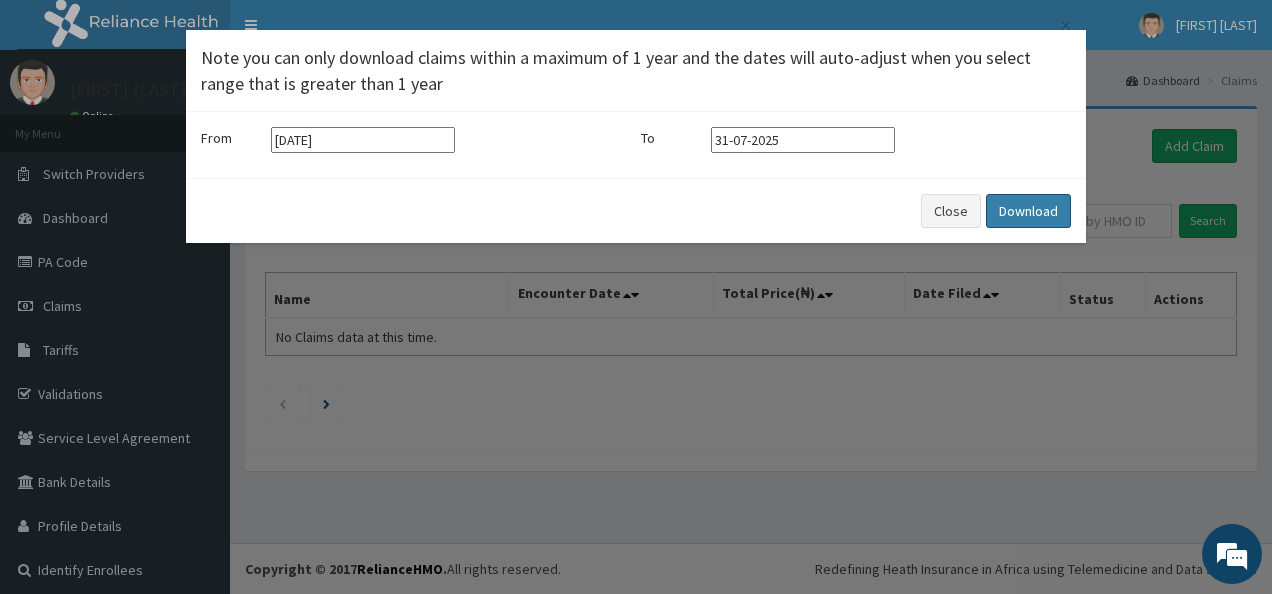 click on "Download" at bounding box center (1028, 211) 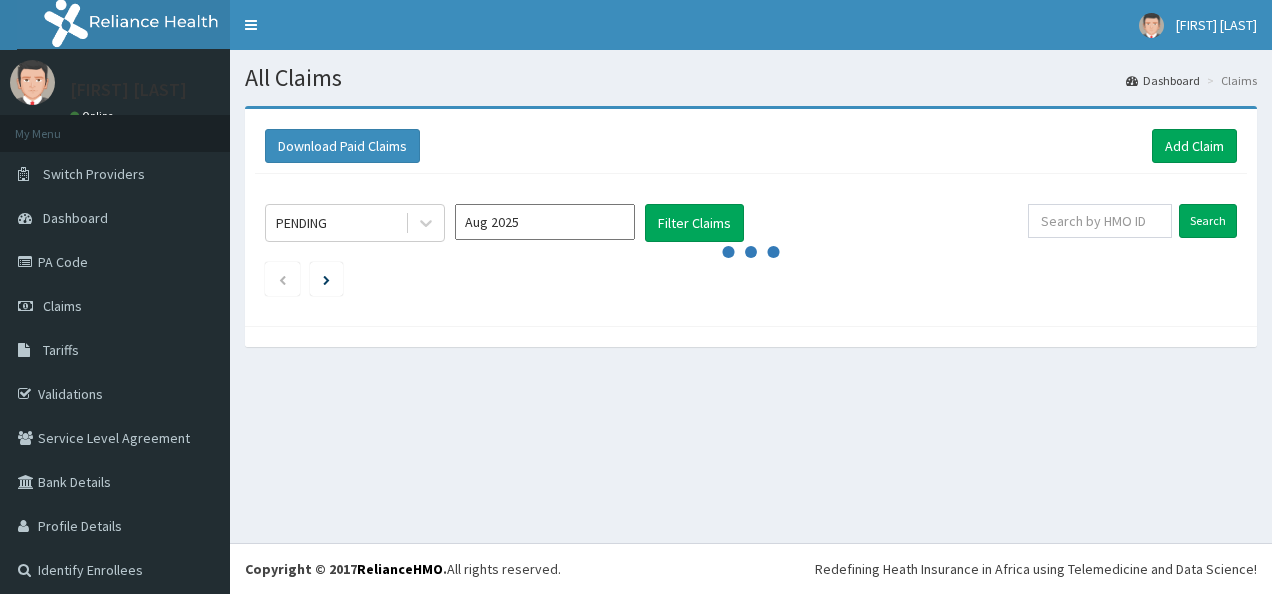scroll, scrollTop: 0, scrollLeft: 0, axis: both 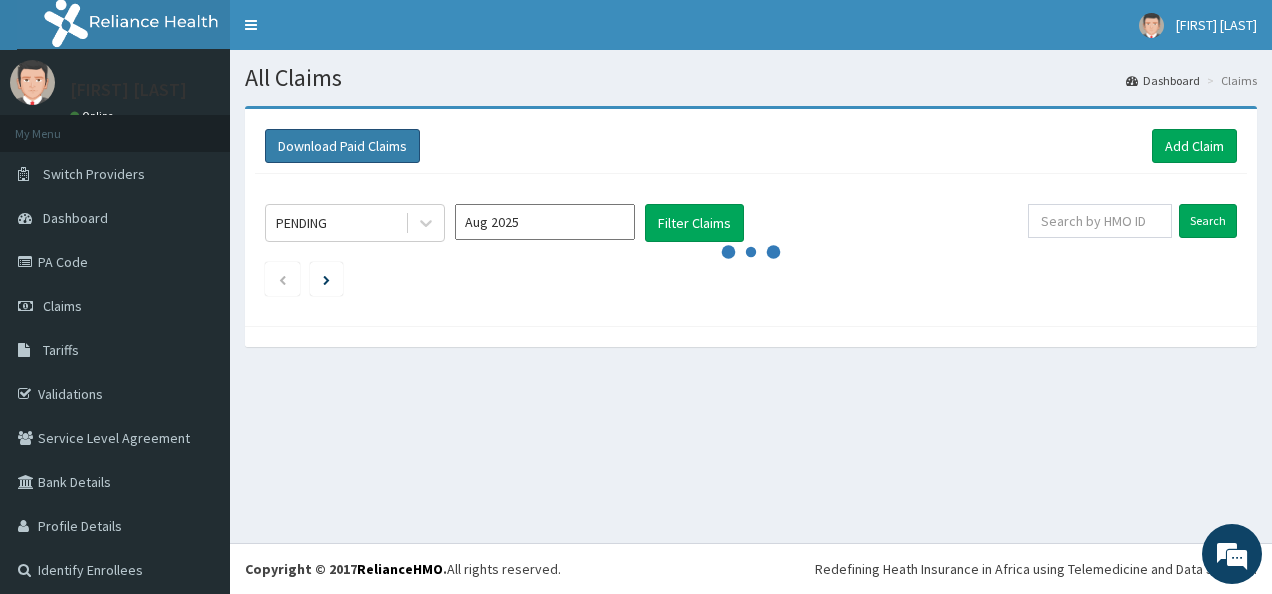 click on "Download Paid Claims" at bounding box center (342, 146) 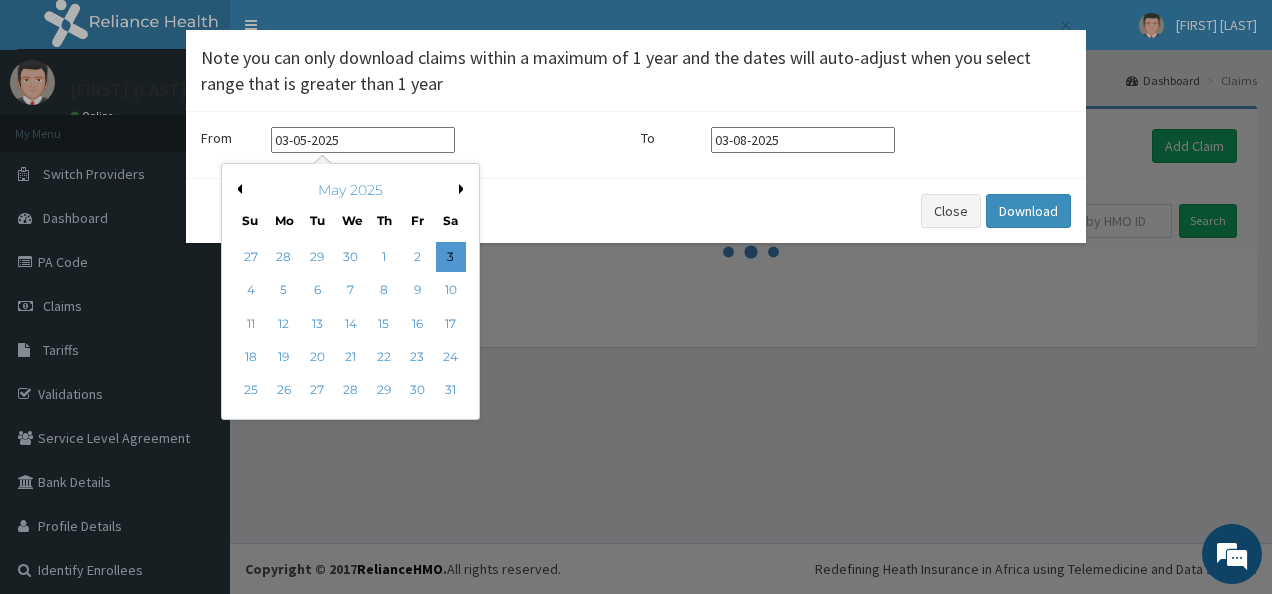 click on "03-05-2025" at bounding box center [363, 140] 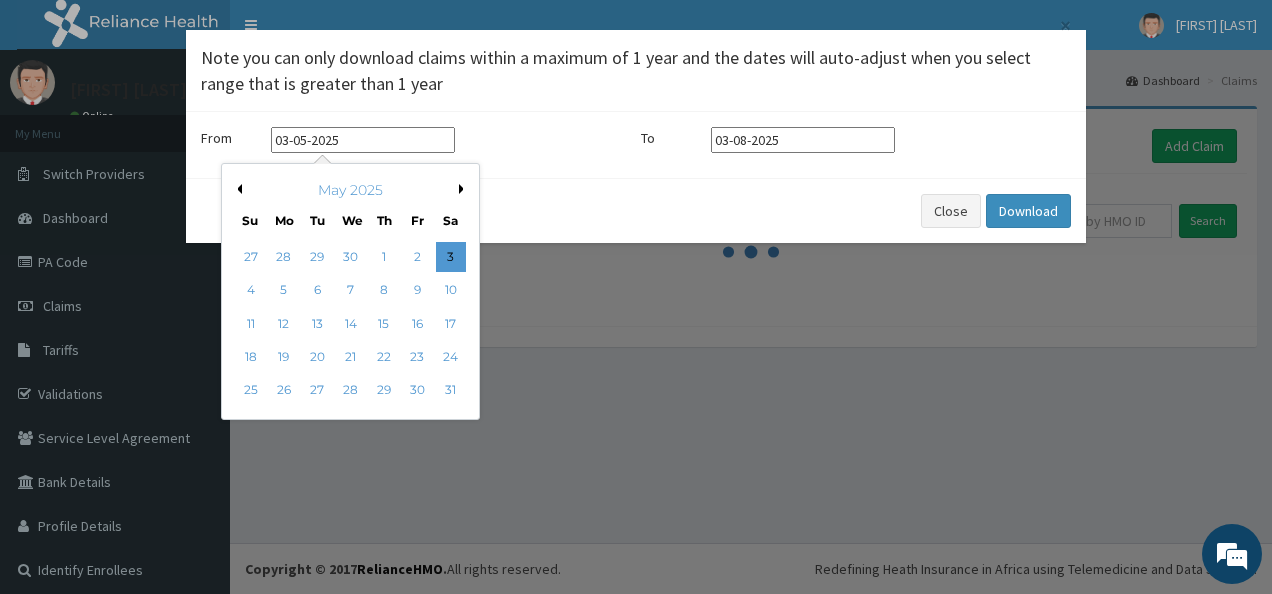 click on "May 2025" at bounding box center [350, 190] 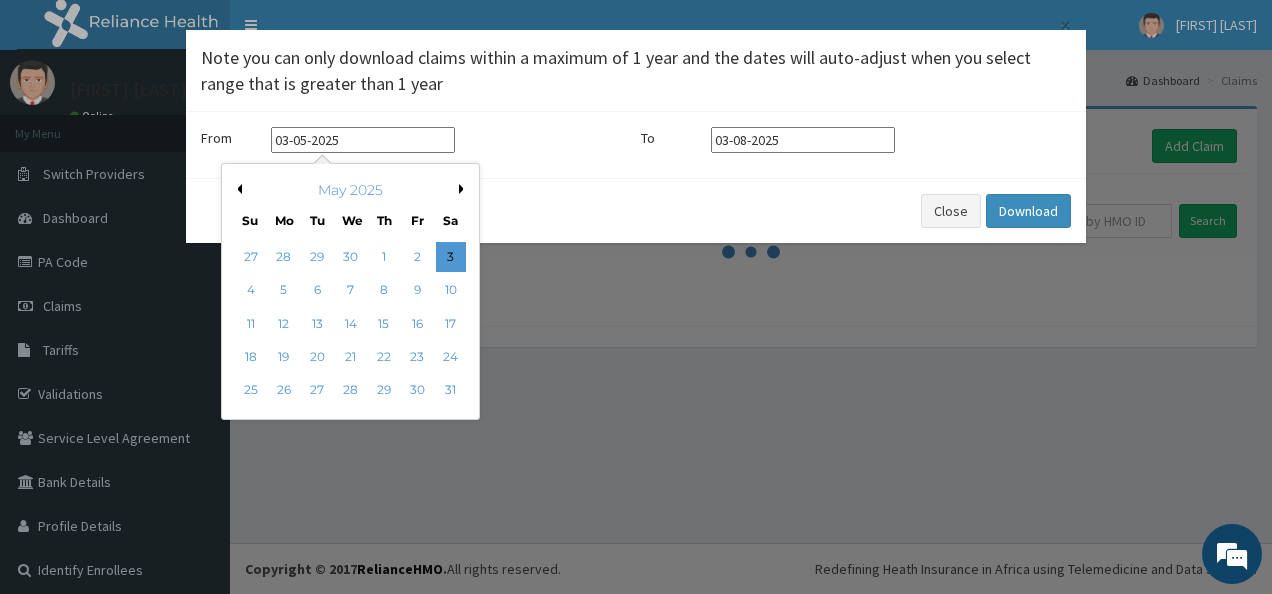 click on "Previous Month" at bounding box center (237, 189) 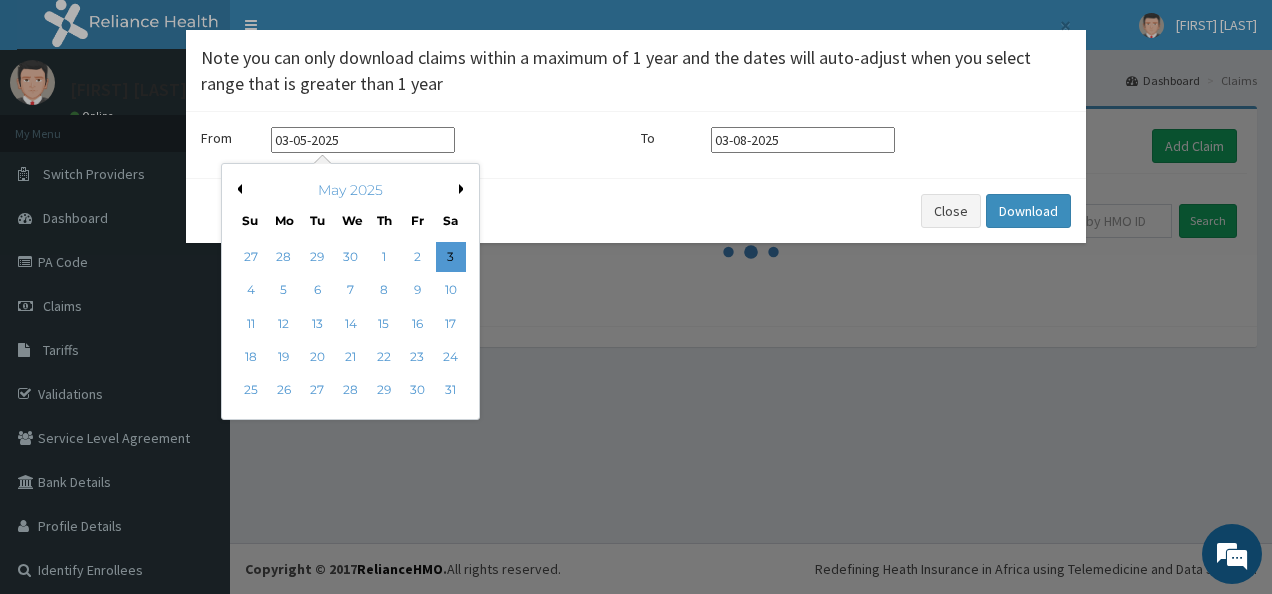 click on "Previous Month" at bounding box center (237, 189) 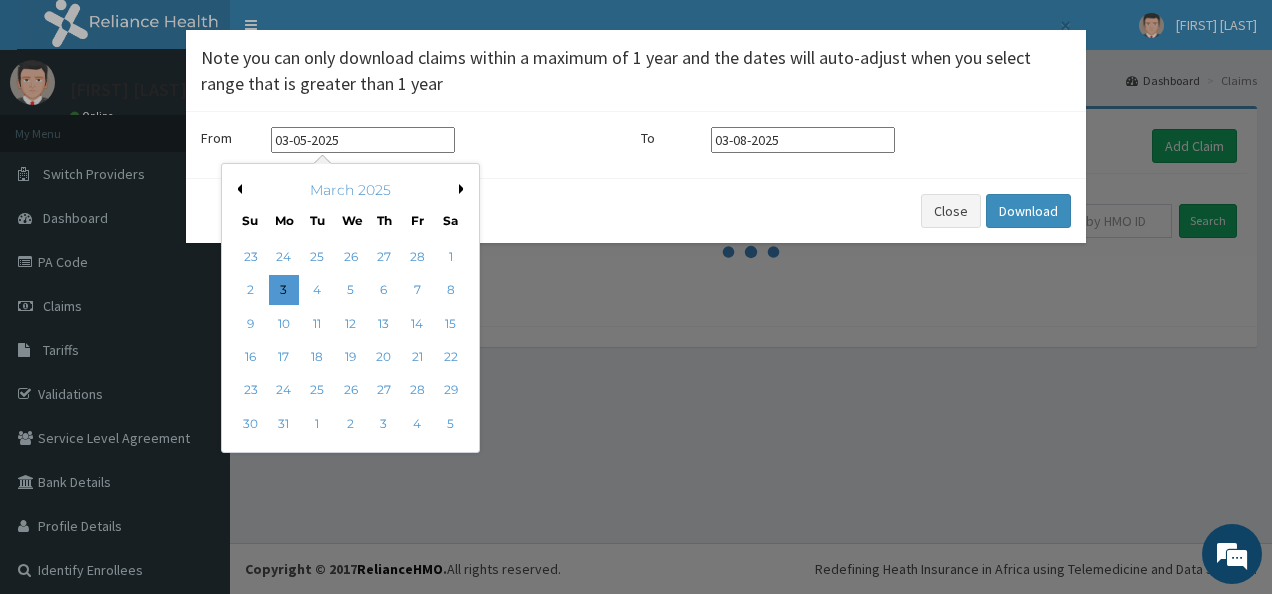 click on "Previous Month" at bounding box center (237, 189) 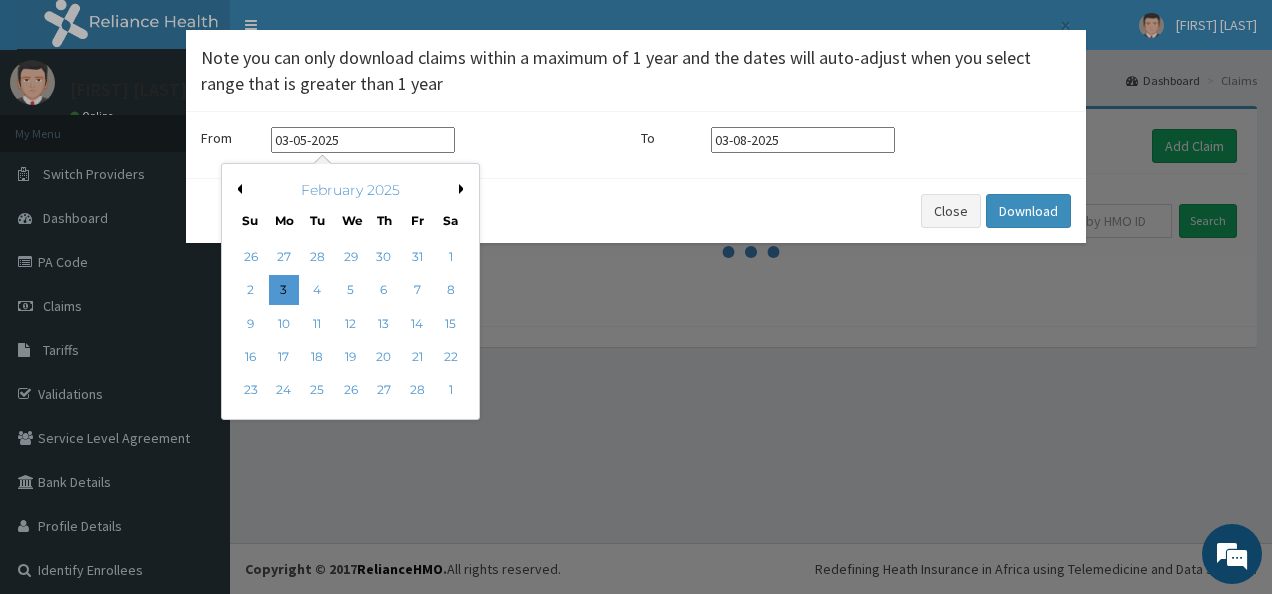 click on "Previous Month" at bounding box center (237, 189) 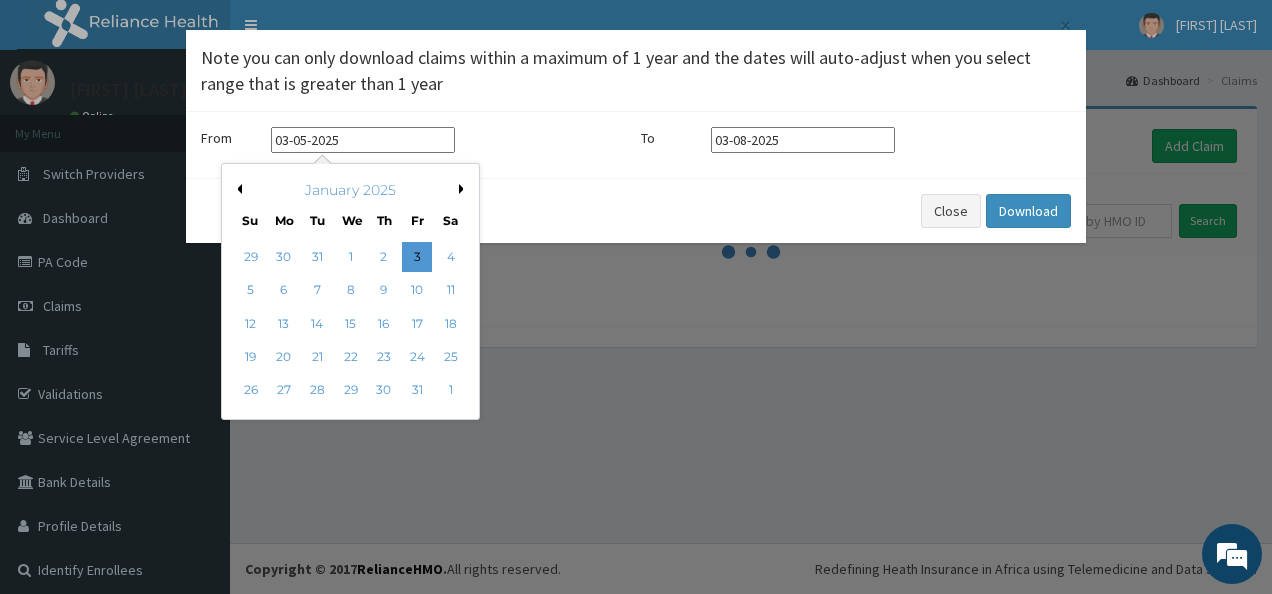 click on "Previous Month" at bounding box center [237, 189] 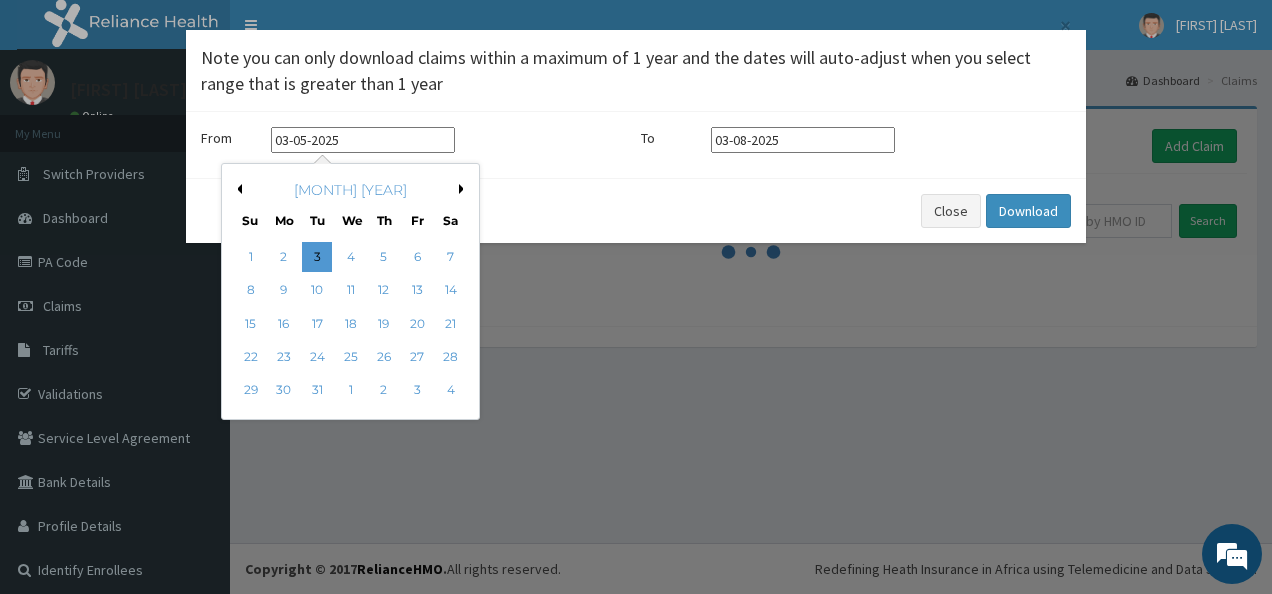 click on "[MONTH] [YEAR]" at bounding box center [350, 190] 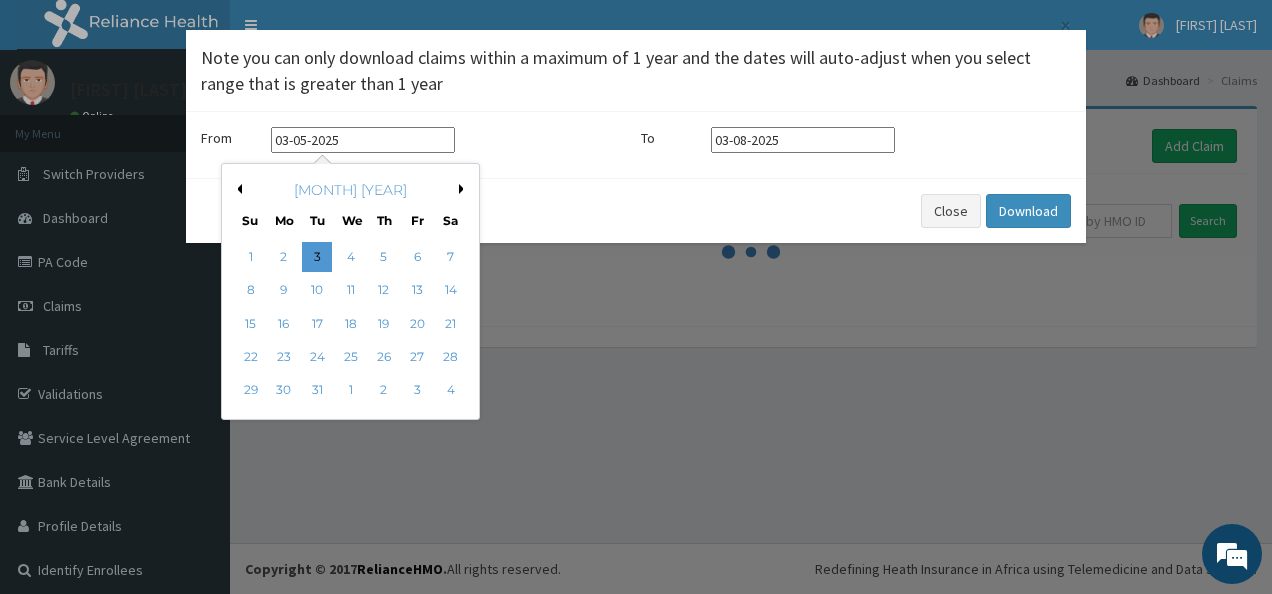 scroll, scrollTop: 0, scrollLeft: 0, axis: both 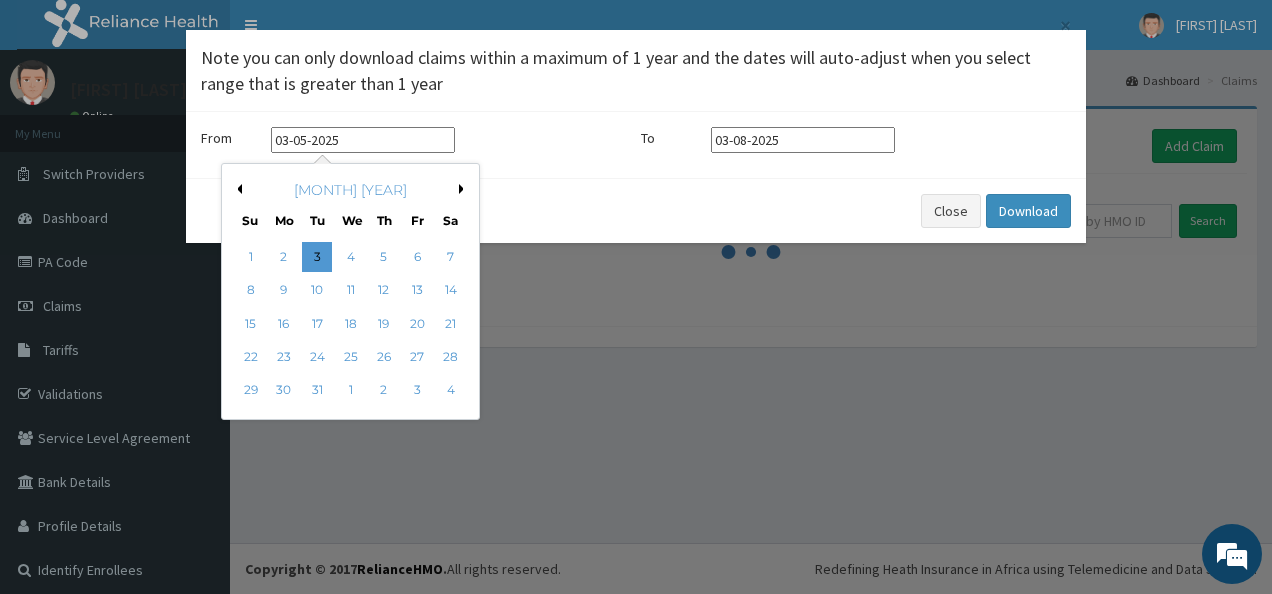 click on "Next Month" at bounding box center (464, 189) 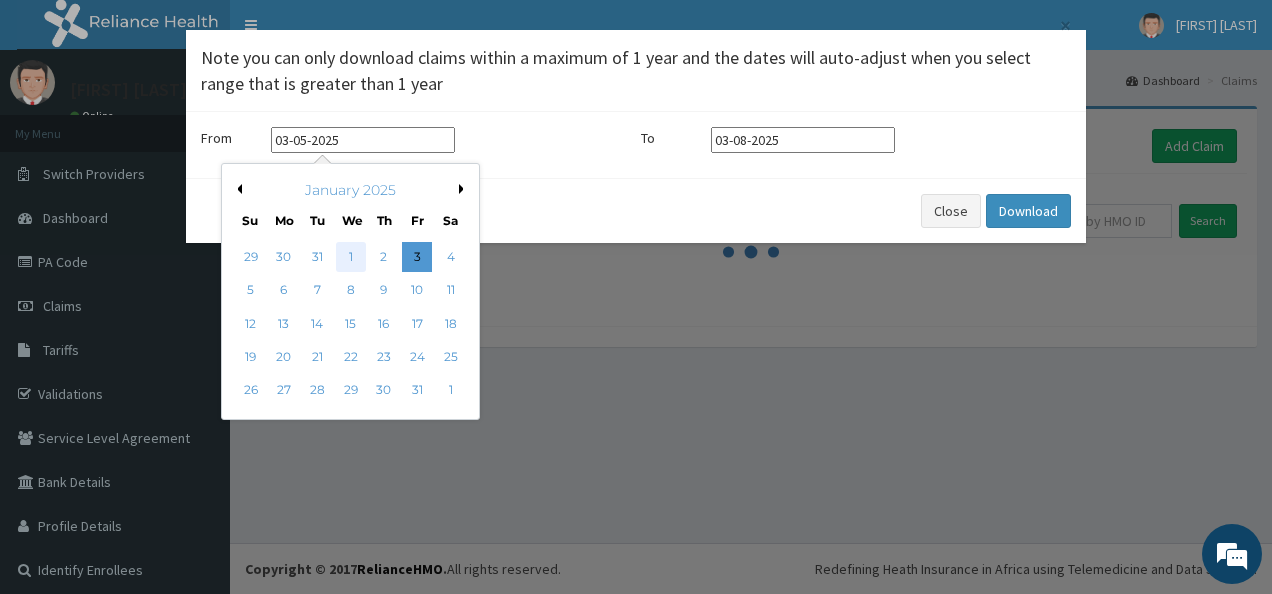 click on "1" at bounding box center [351, 257] 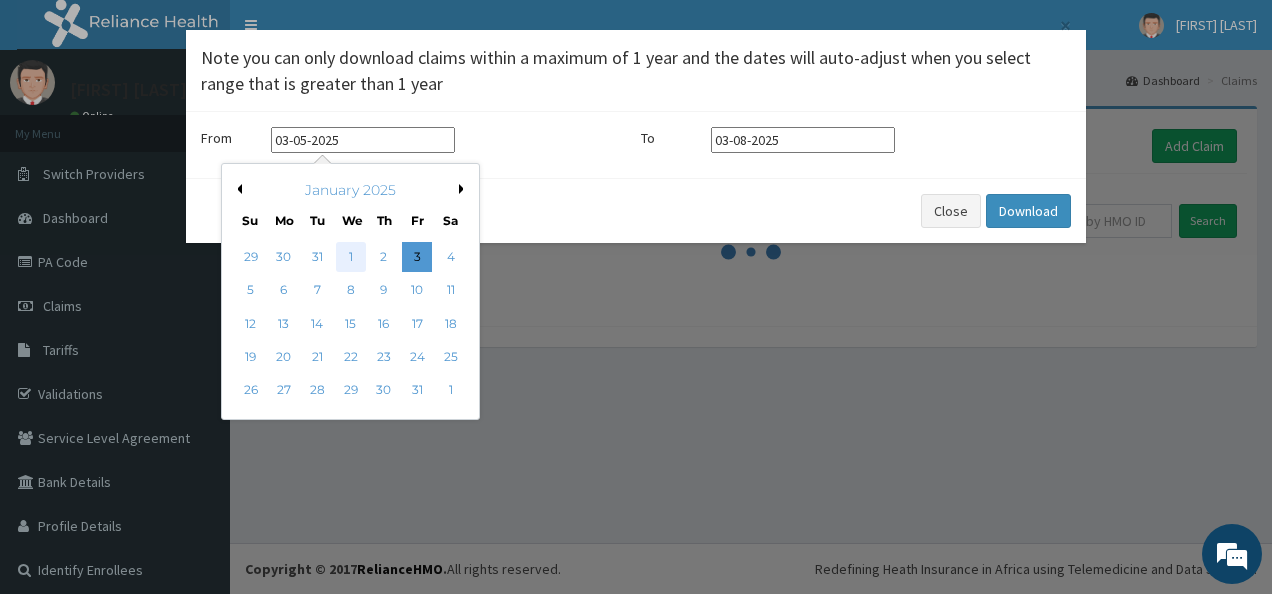 type on "[DATE]" 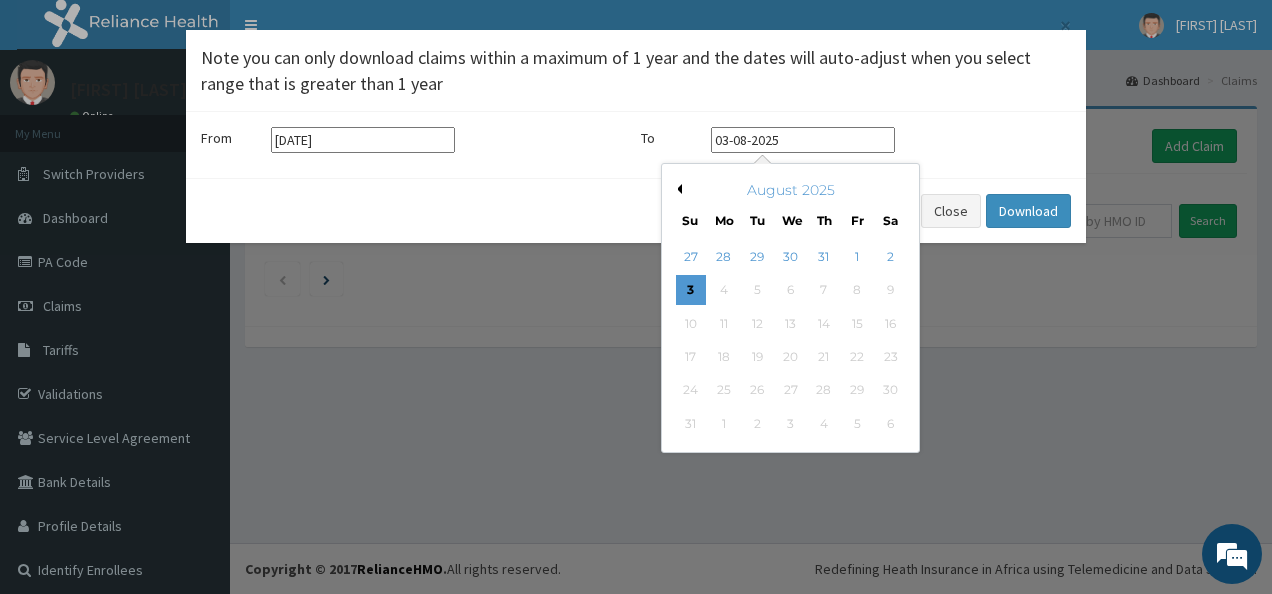 click on "03-08-2025" at bounding box center (803, 140) 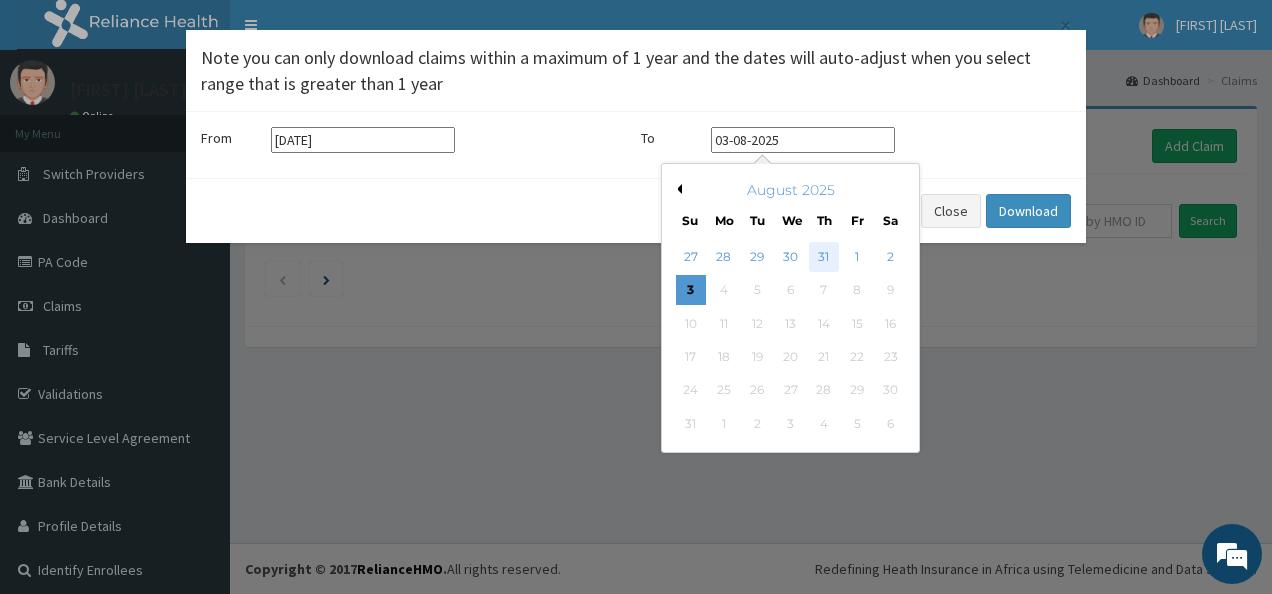 click on "31" at bounding box center (824, 257) 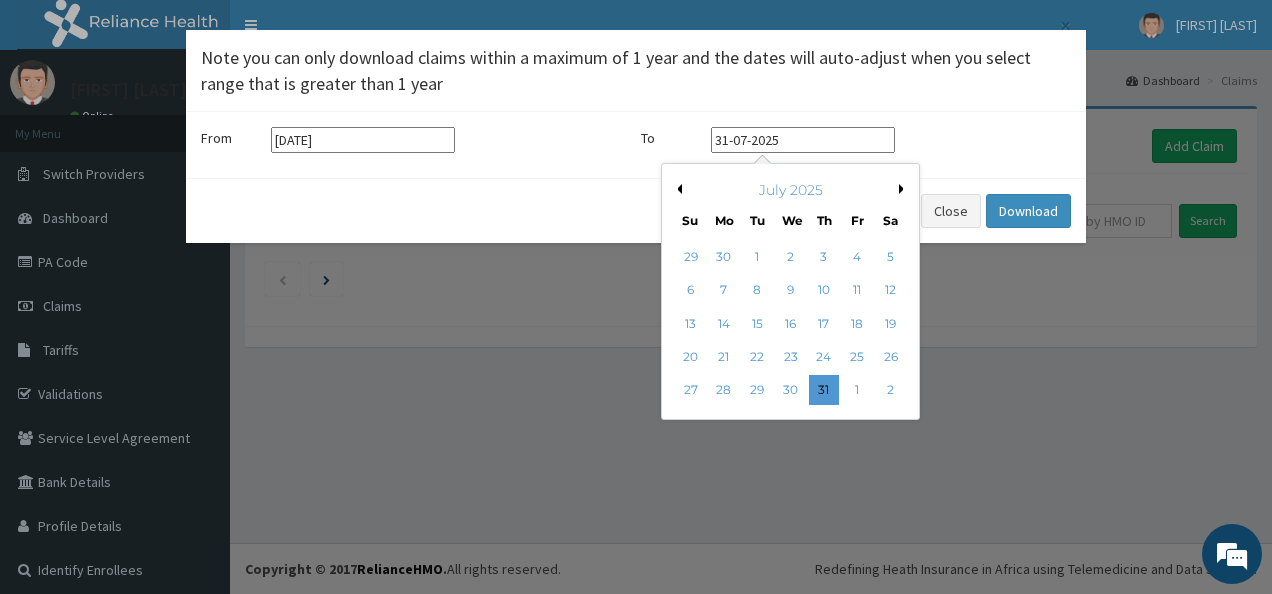click on "31-07-2025" at bounding box center (803, 140) 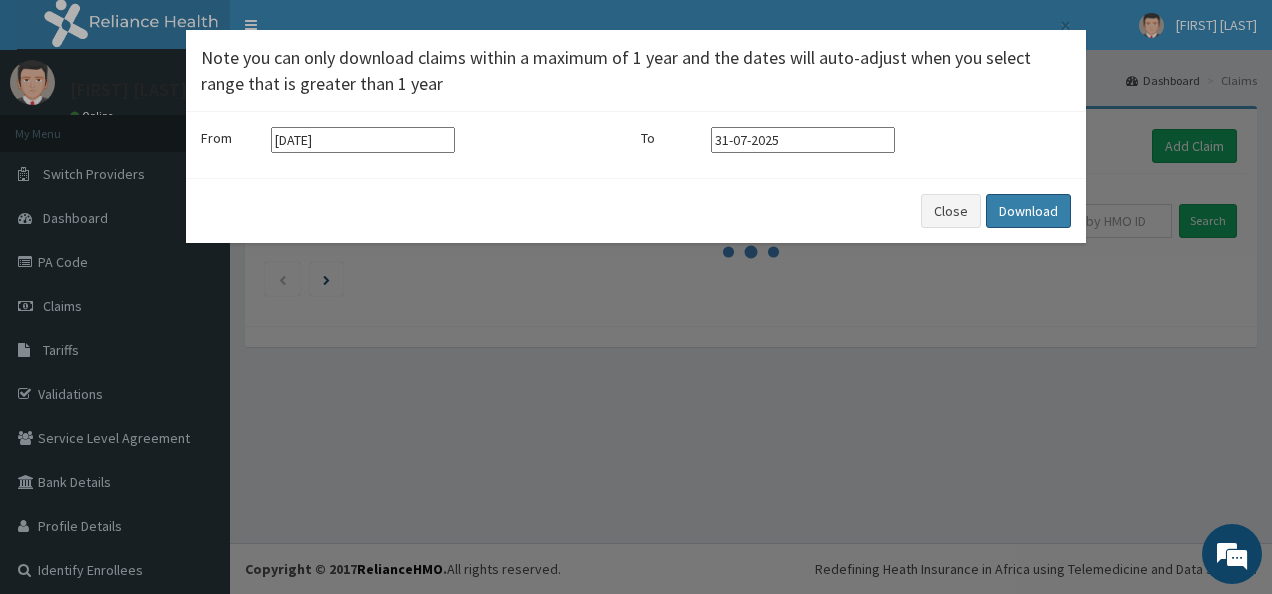 click on "Download" at bounding box center [1028, 211] 